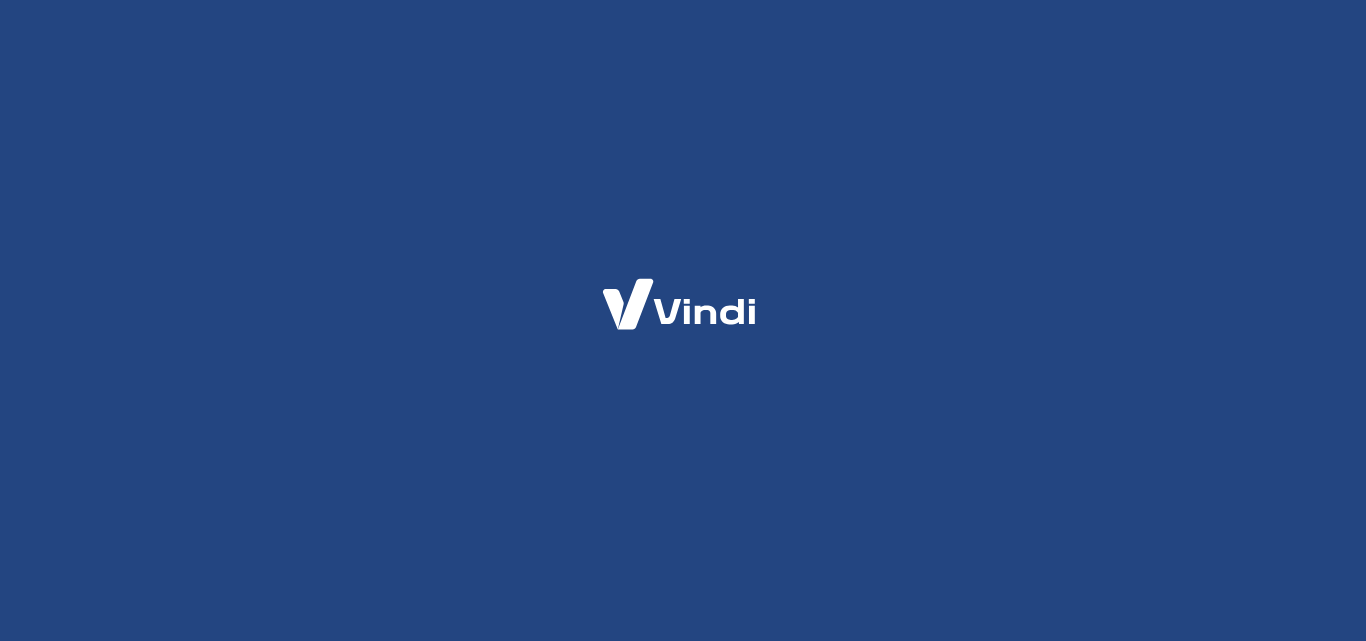 scroll, scrollTop: 0, scrollLeft: 0, axis: both 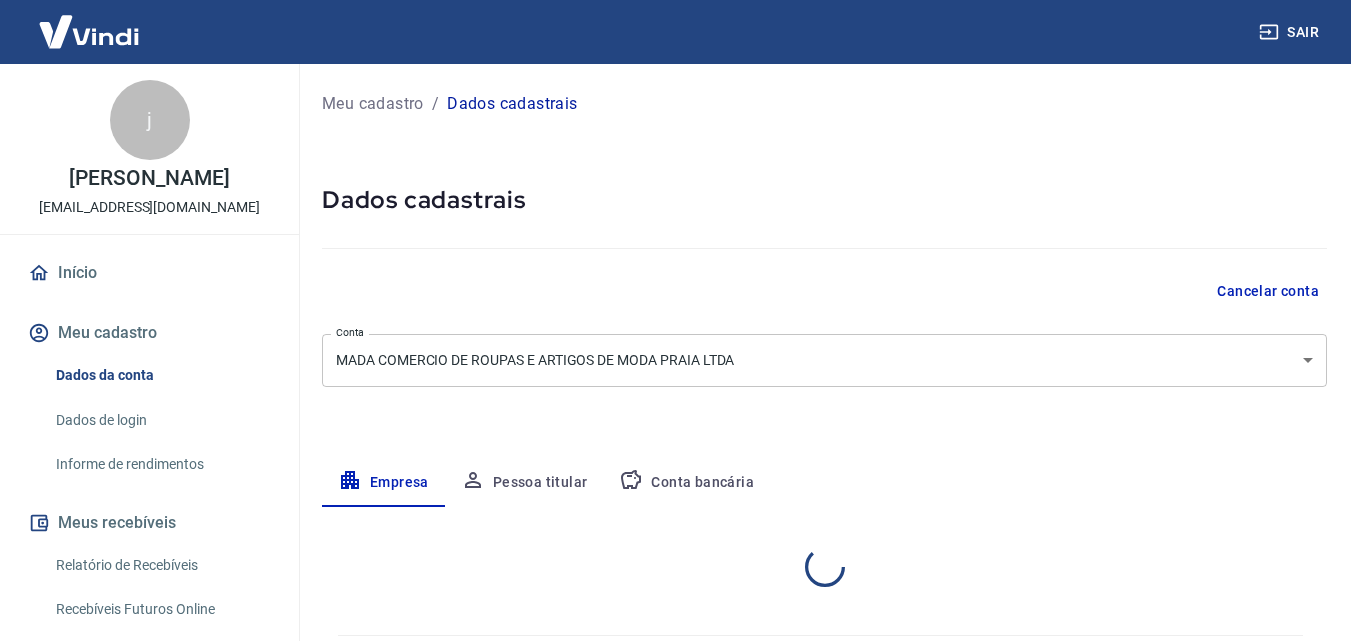 select on "RJ" 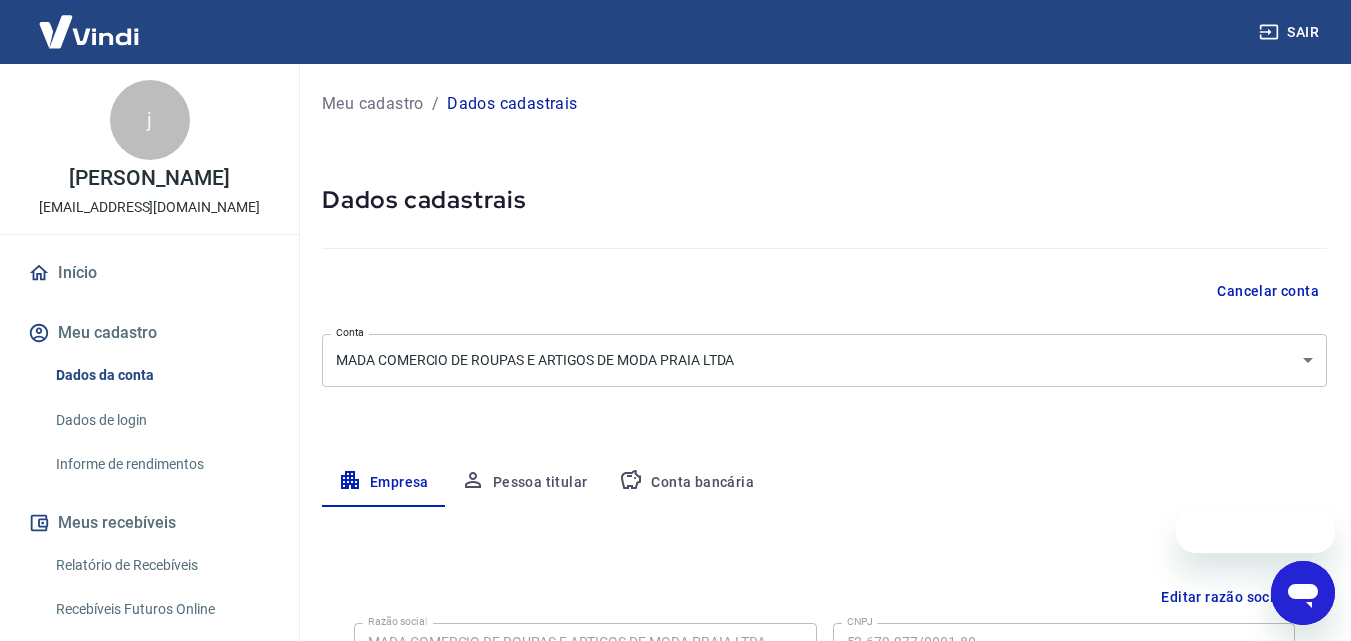 scroll, scrollTop: 0, scrollLeft: 0, axis: both 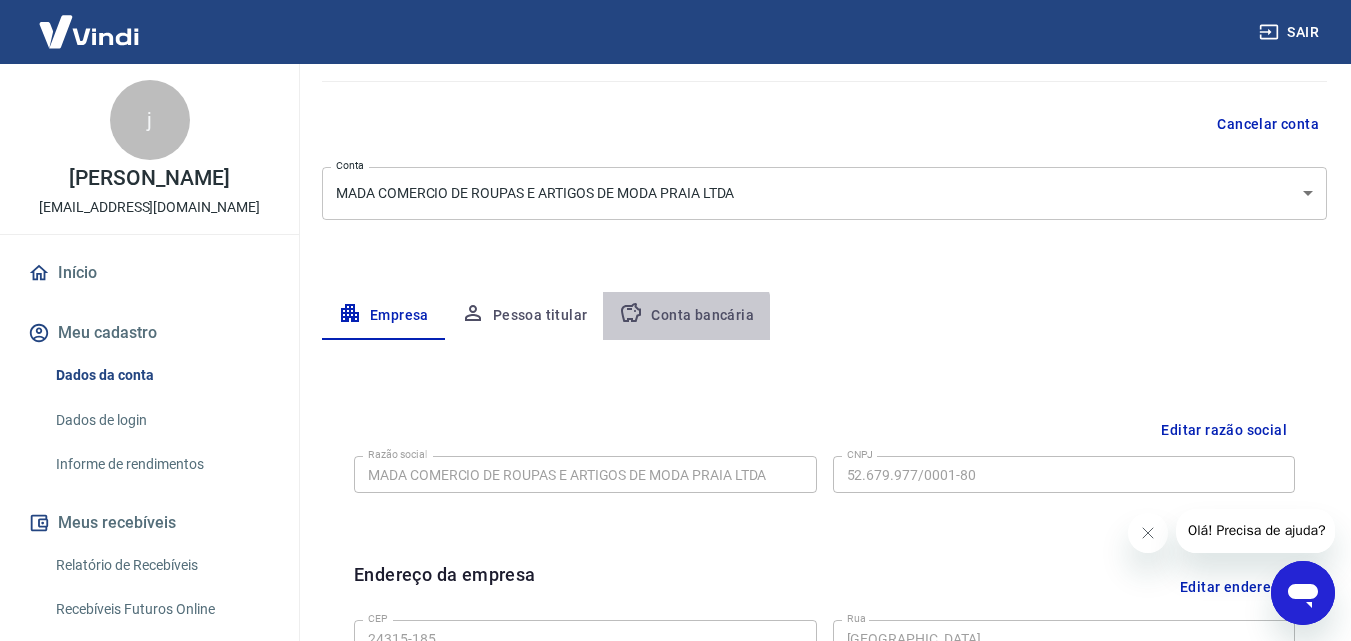 click on "Conta bancária" at bounding box center [686, 316] 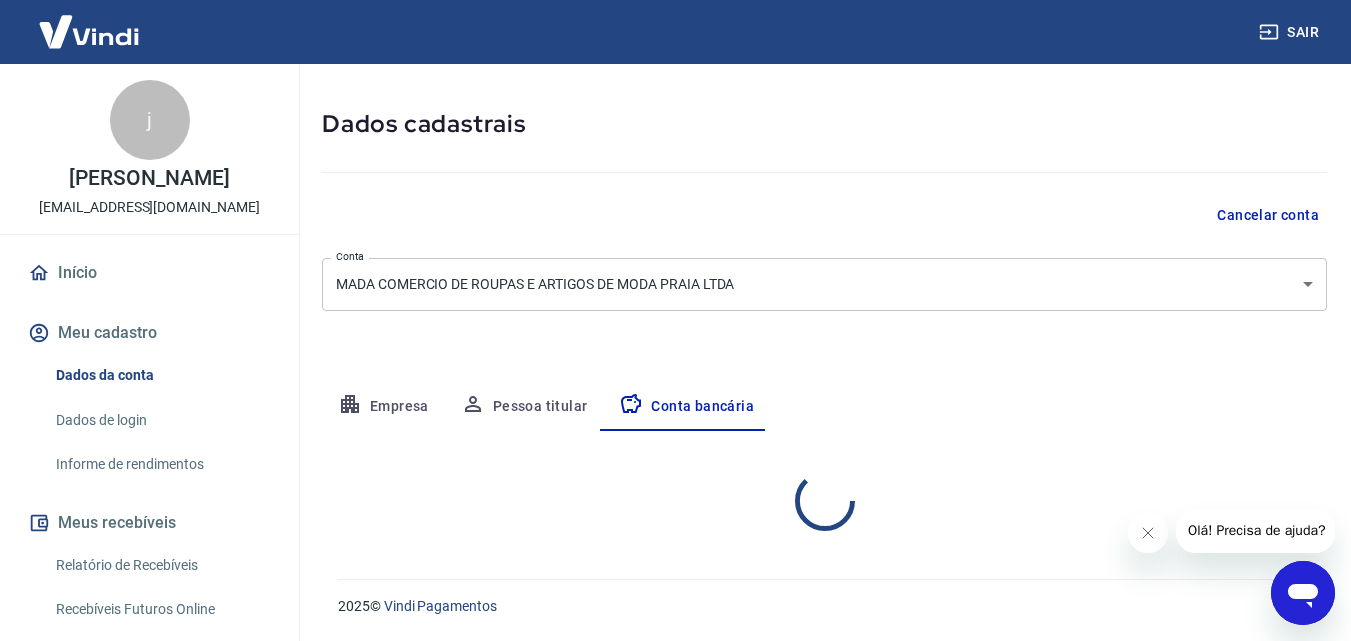select on "1" 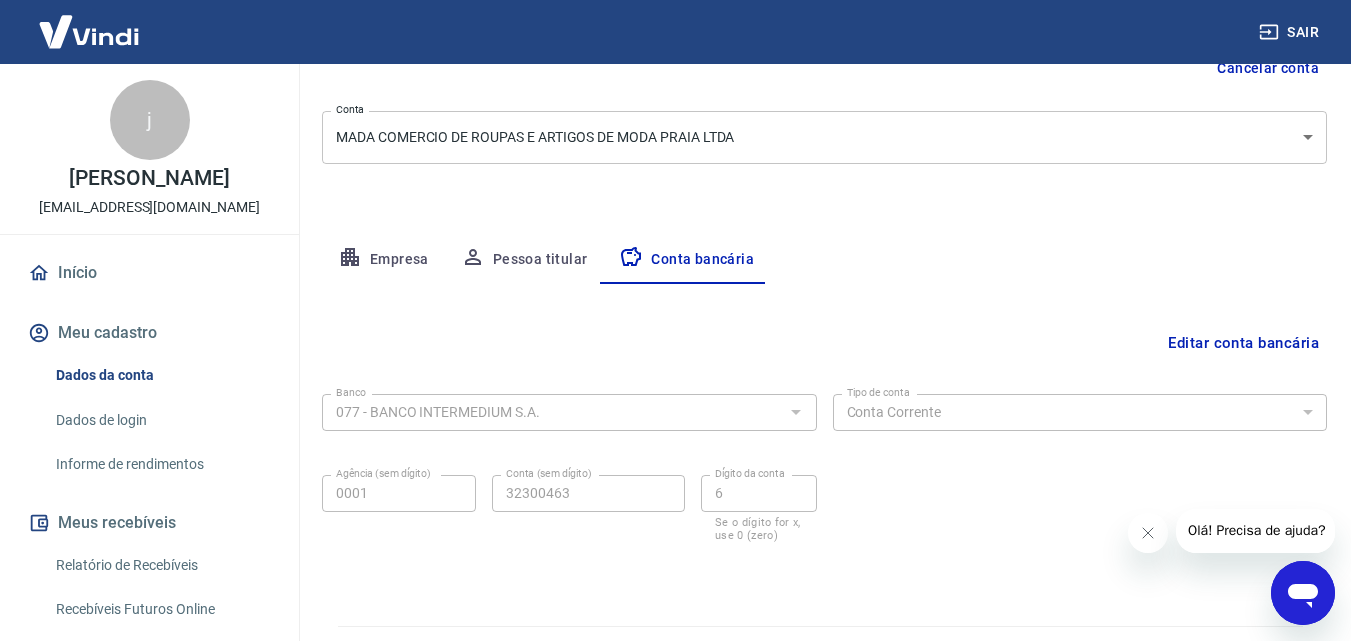 scroll, scrollTop: 270, scrollLeft: 0, axis: vertical 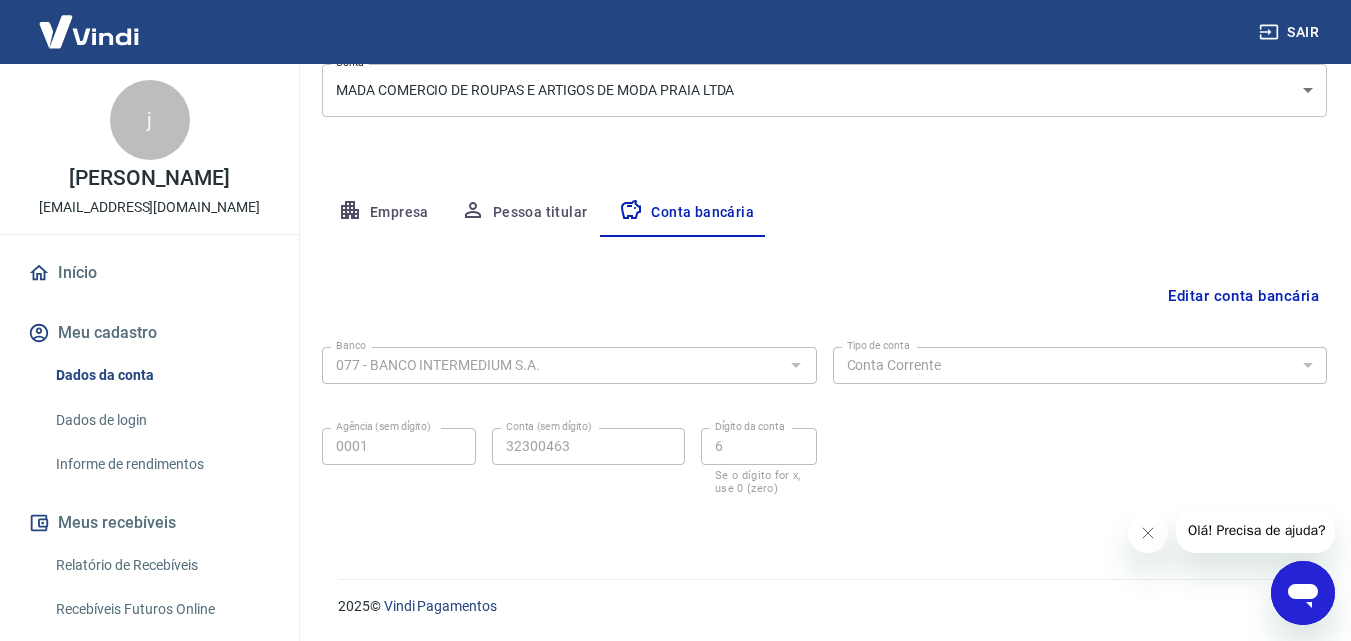 click on "Editar conta bancária" at bounding box center [1243, 296] 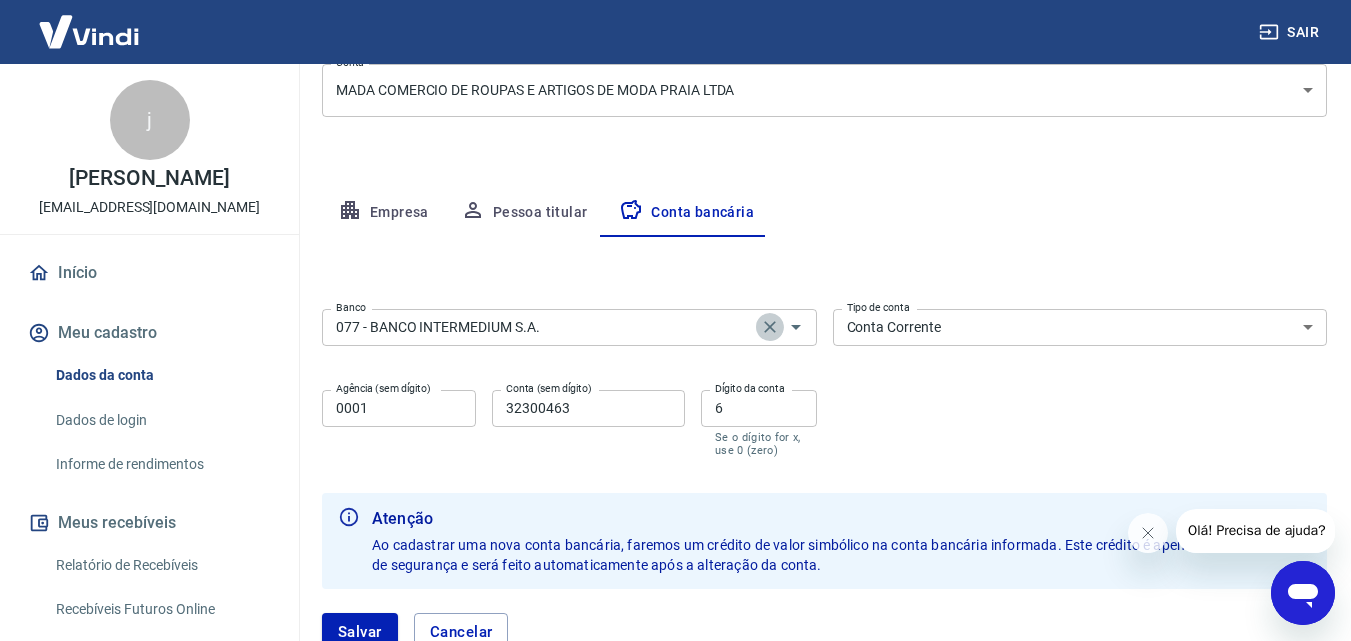click at bounding box center (770, 327) 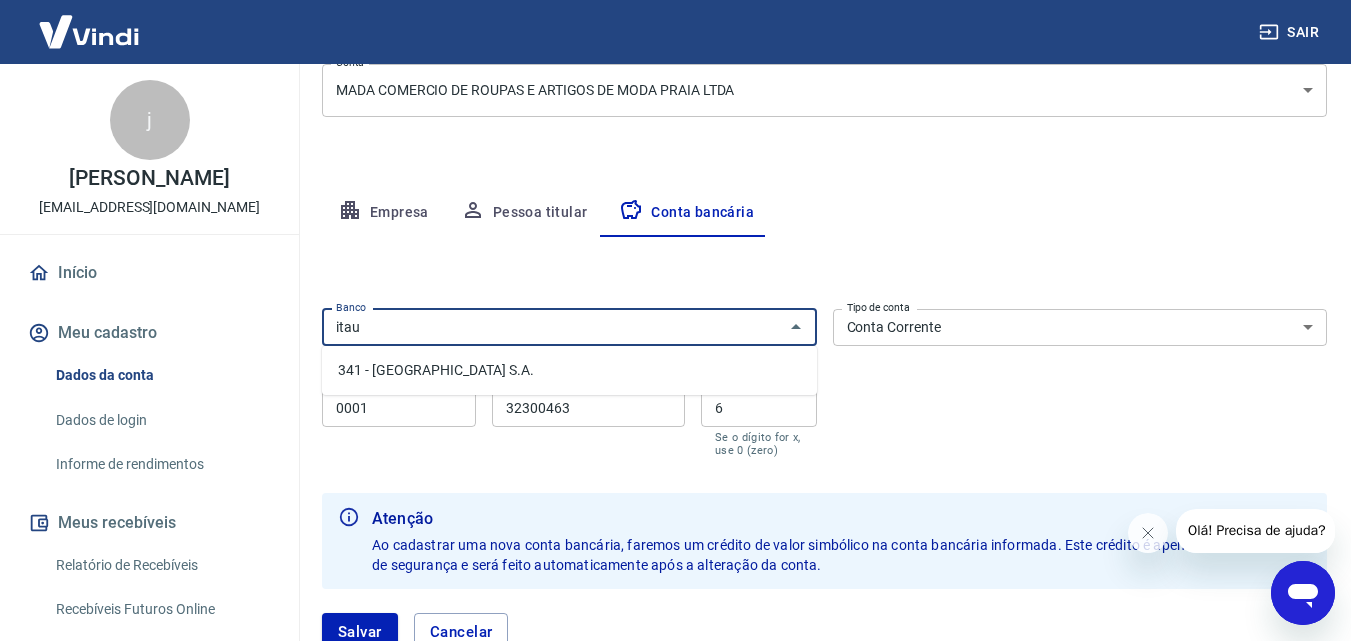 click on "341 - [GEOGRAPHIC_DATA] S.A." at bounding box center (569, 370) 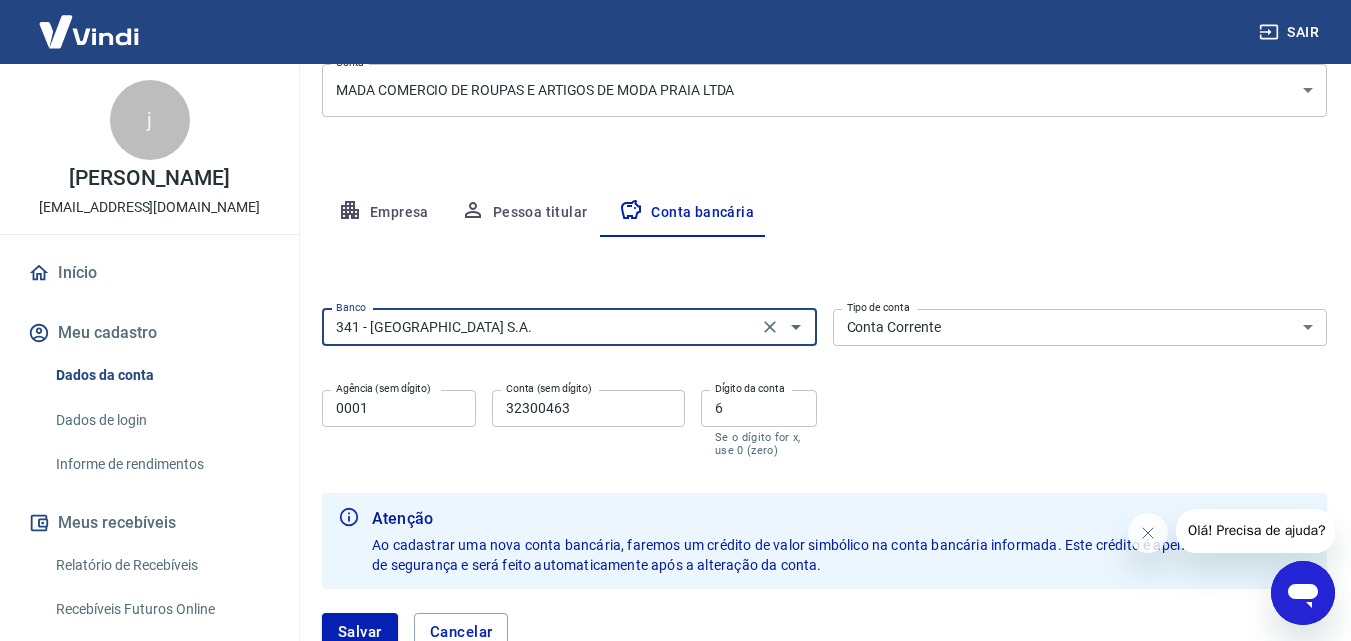 type on "341 - [GEOGRAPHIC_DATA] S.A." 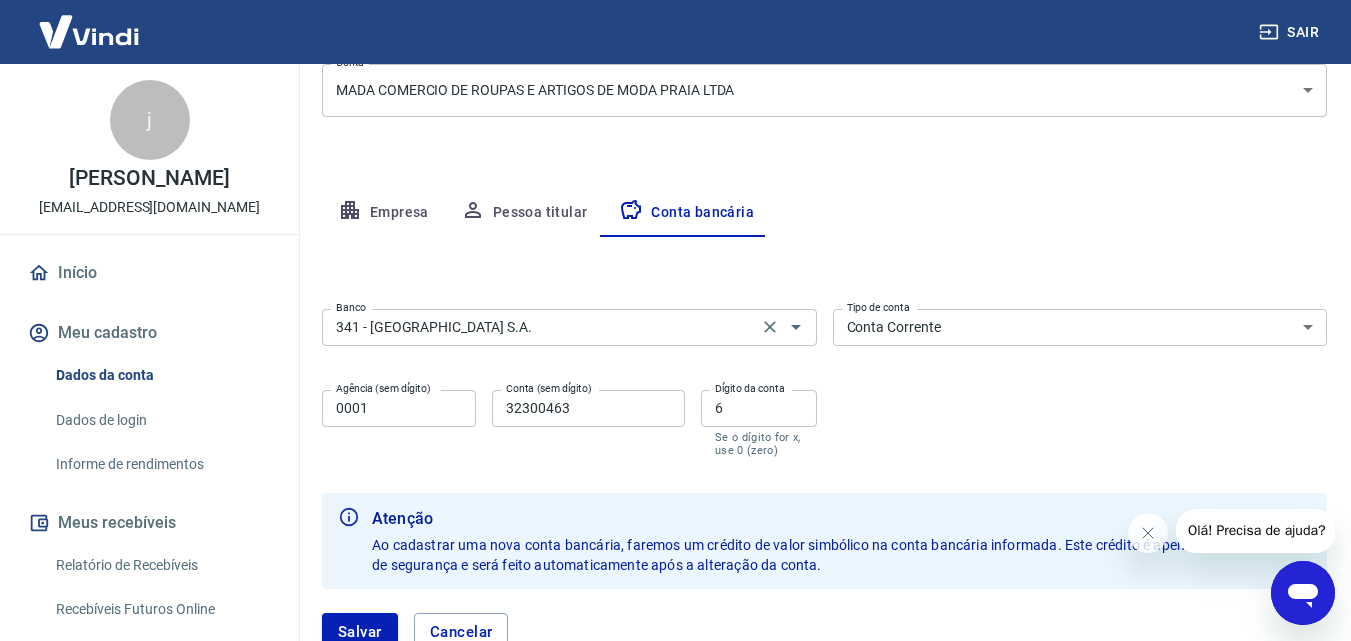 drag, startPoint x: 409, startPoint y: 432, endPoint x: 399, endPoint y: 415, distance: 19.723083 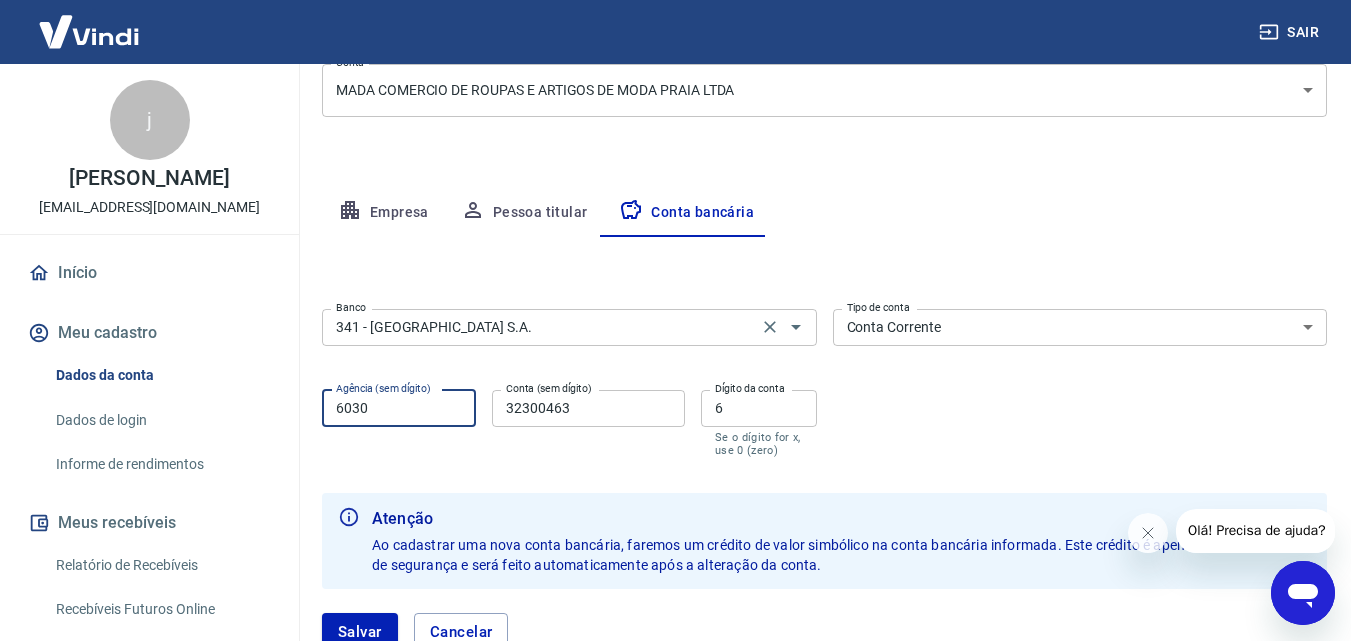 type on "6030" 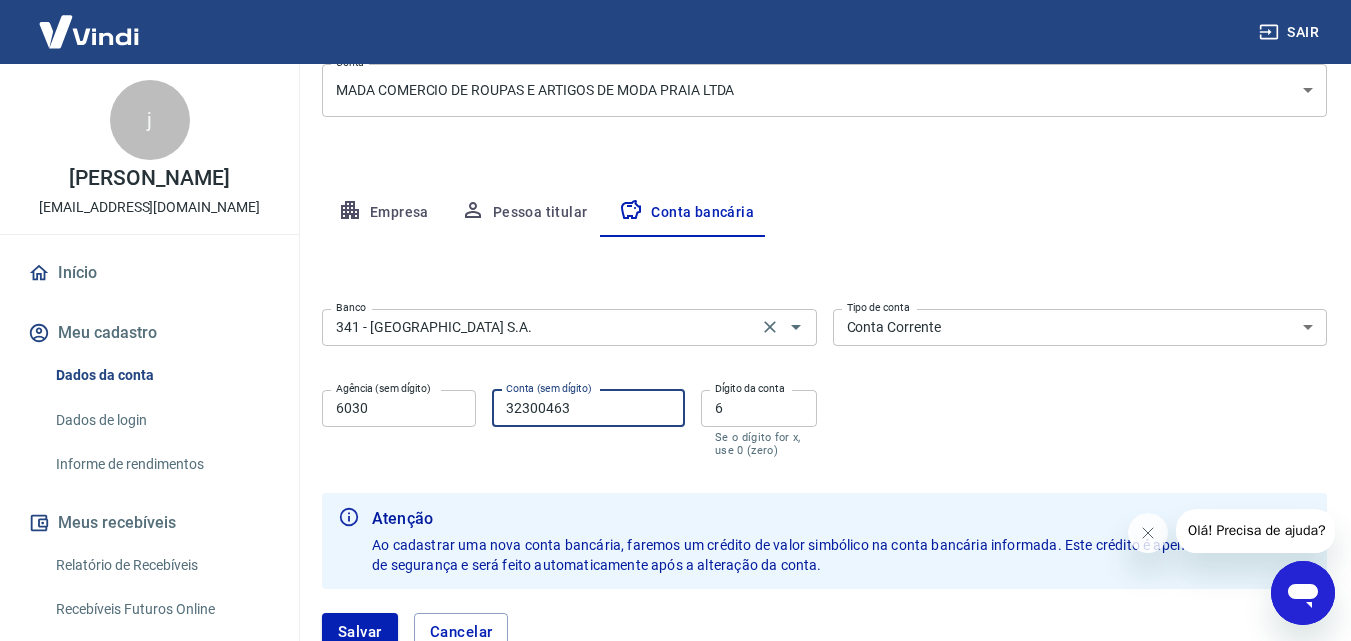 drag, startPoint x: 606, startPoint y: 412, endPoint x: 452, endPoint y: 398, distance: 154.63506 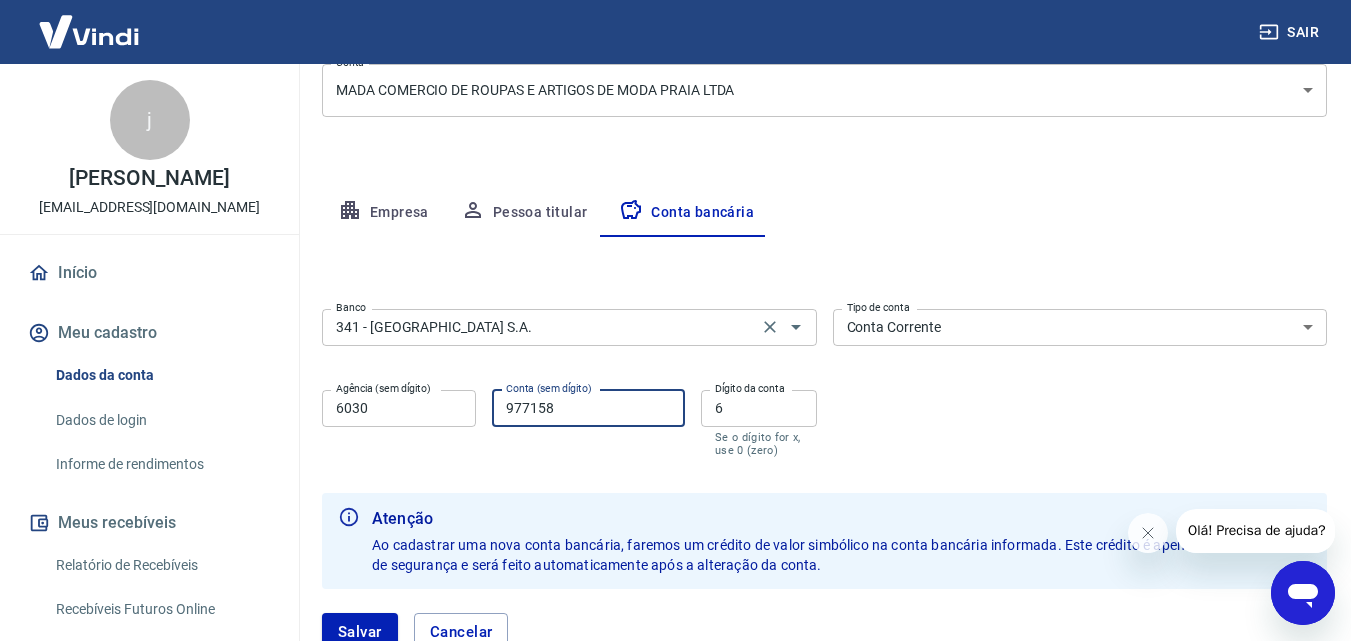click on "6" at bounding box center [759, 408] 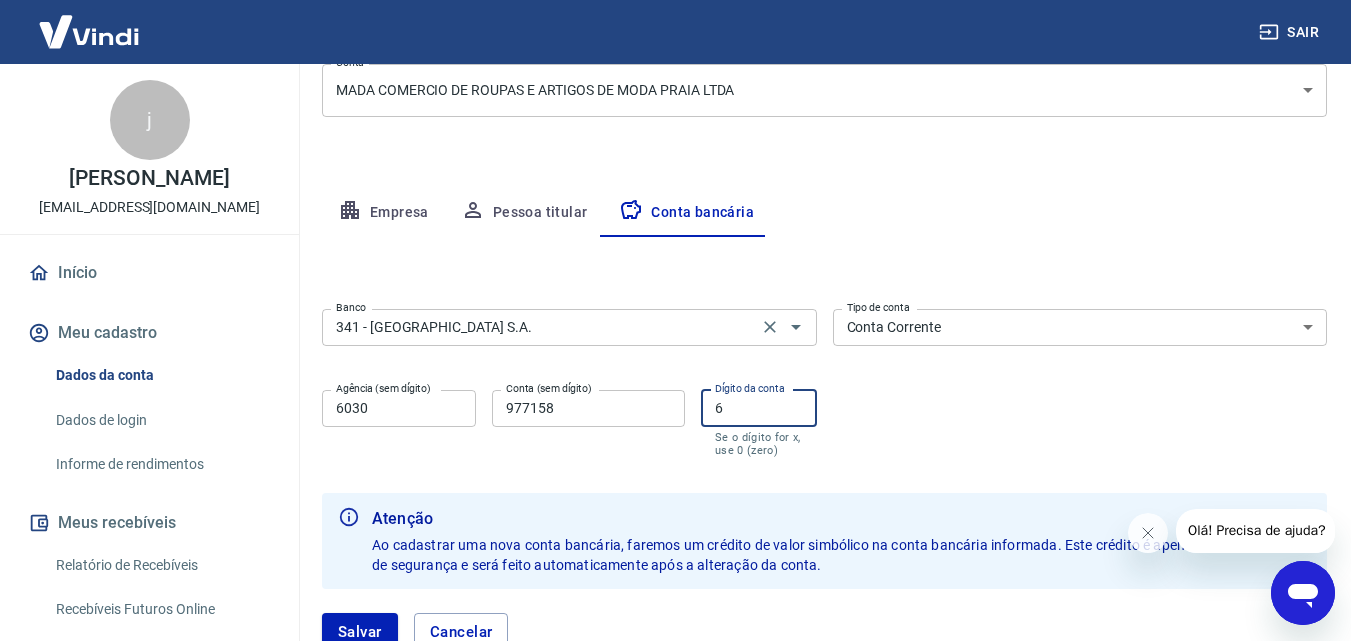 click on "6" at bounding box center [759, 408] 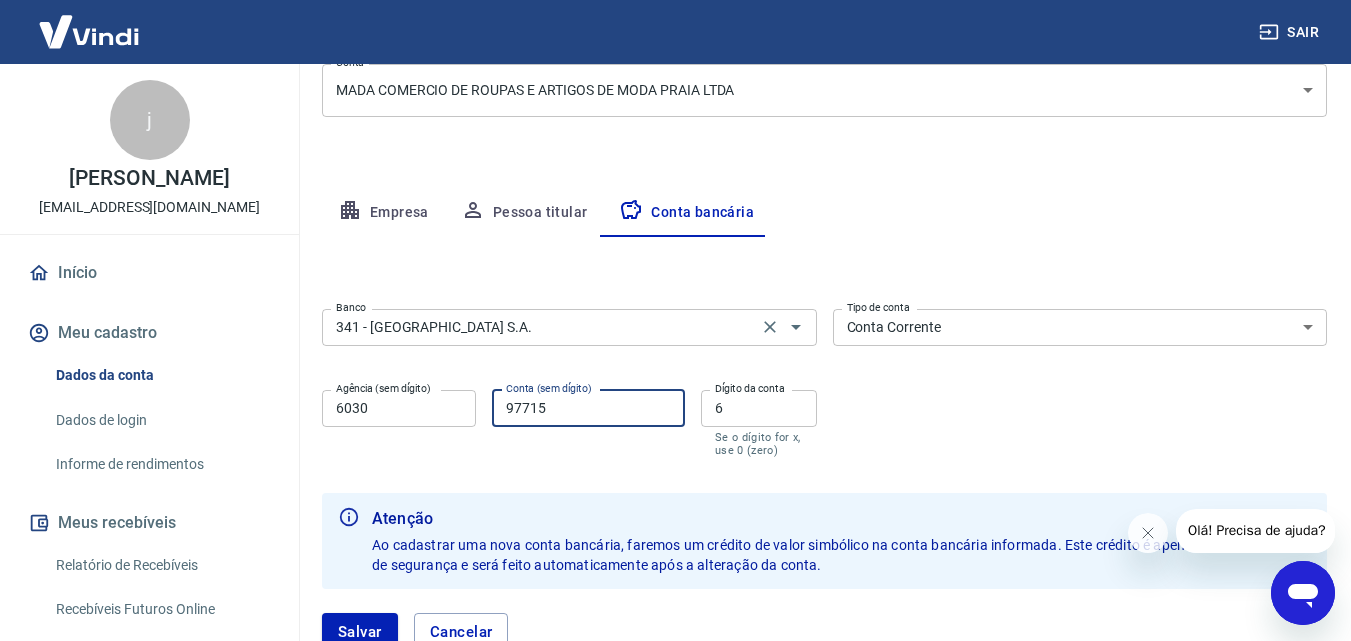 type on "97715" 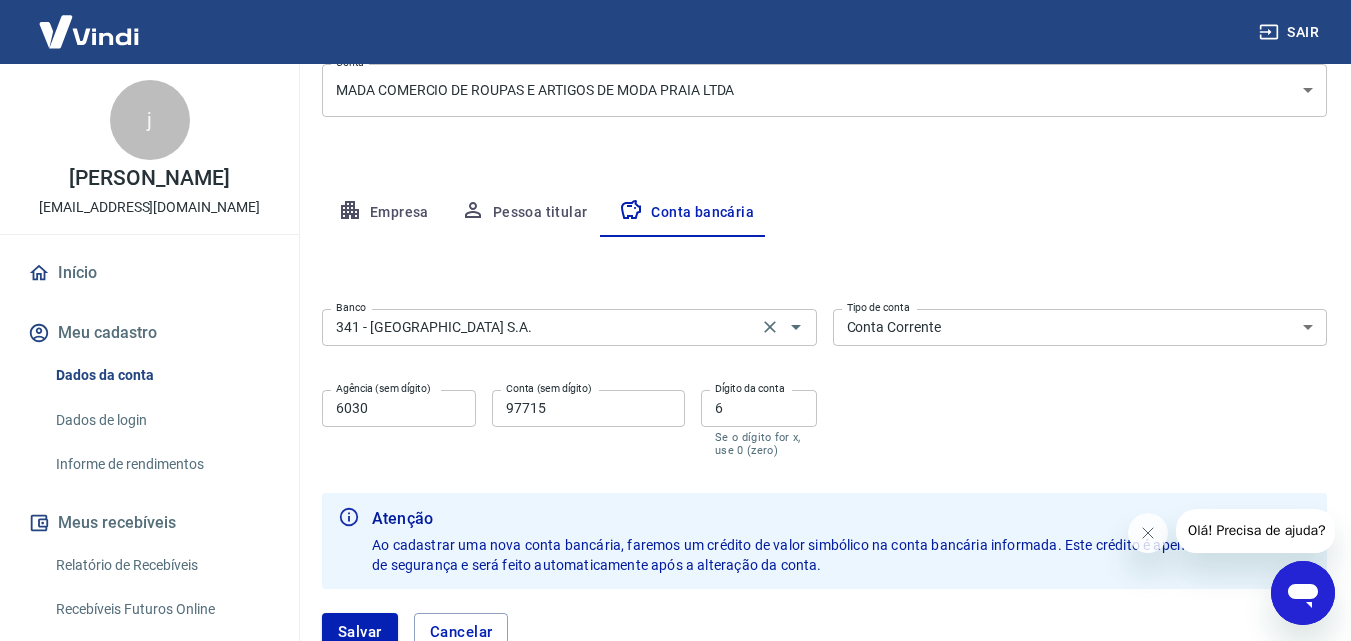 drag, startPoint x: 801, startPoint y: 427, endPoint x: 772, endPoint y: 411, distance: 33.12099 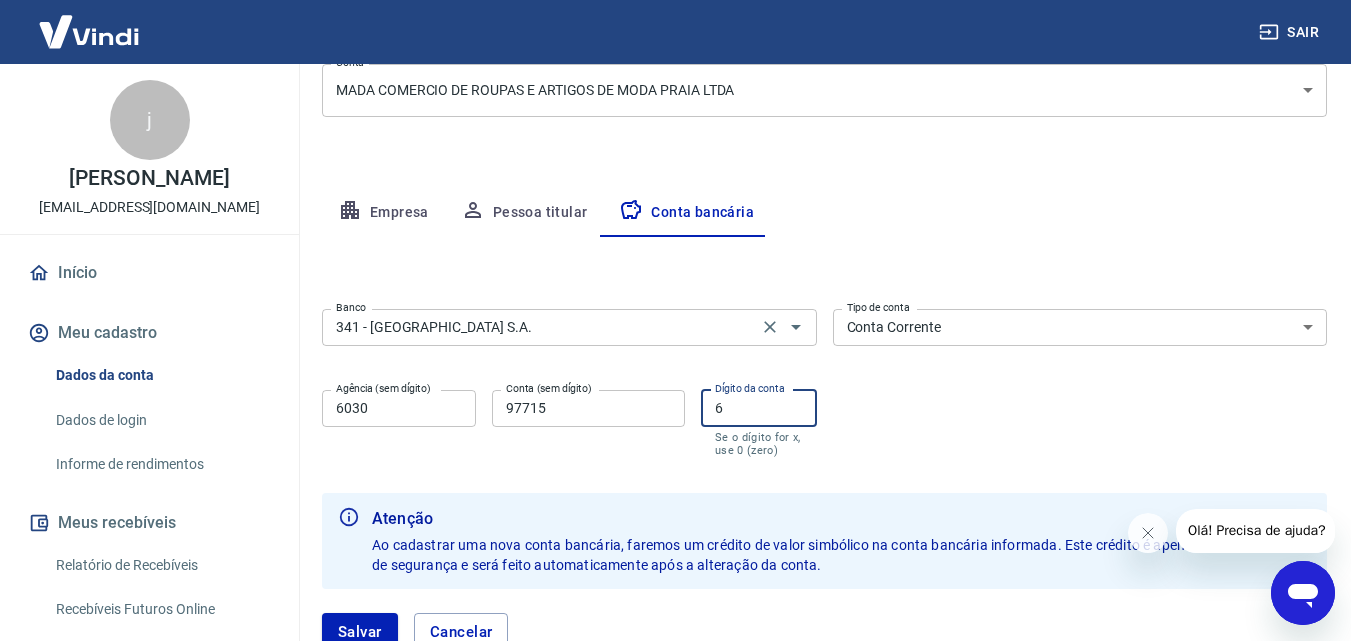 click on "6" at bounding box center [759, 408] 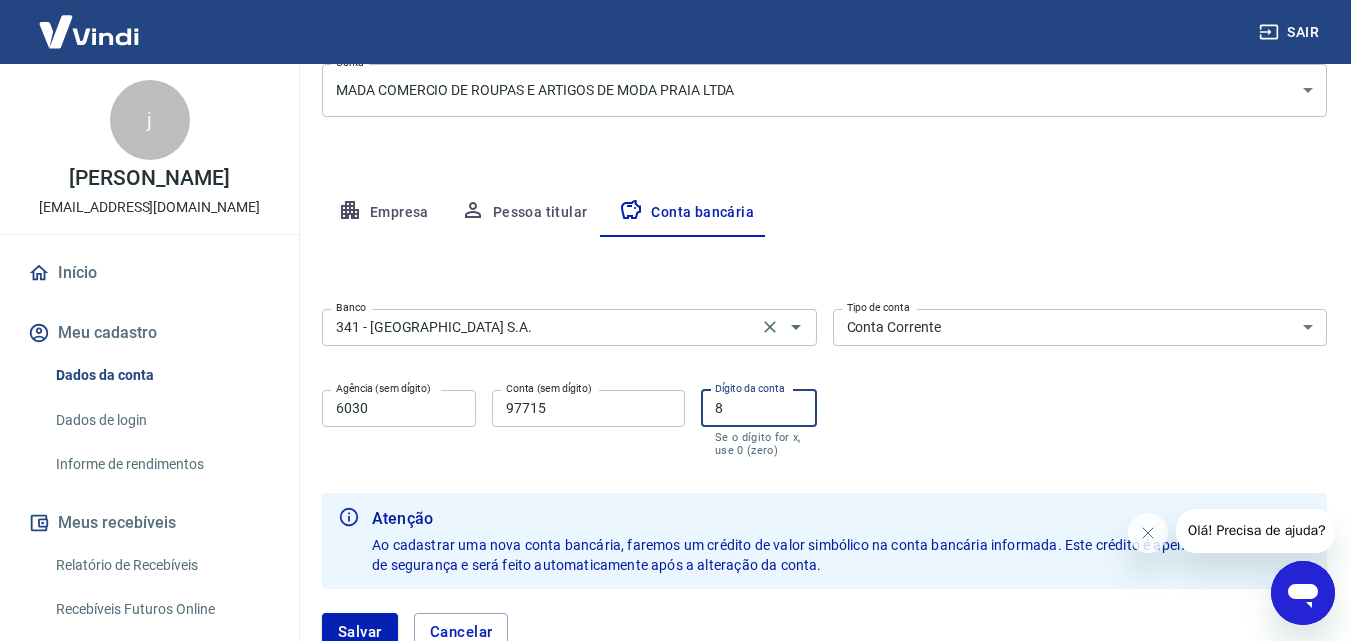 type on "8" 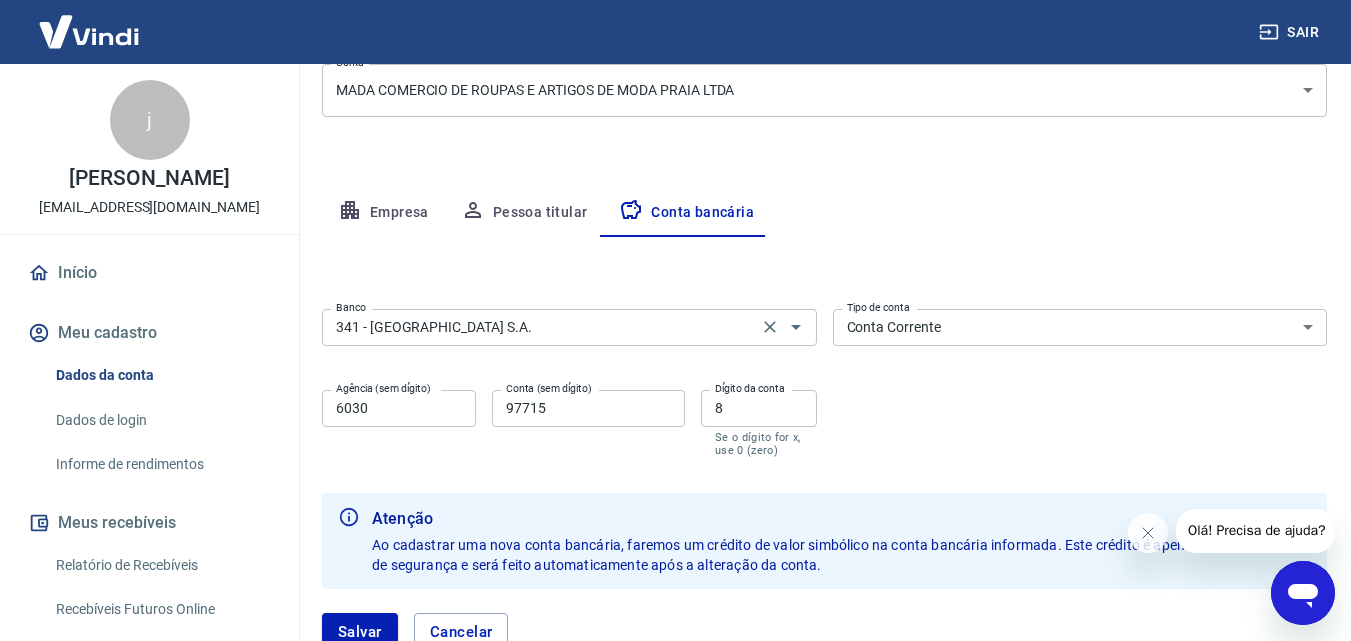 click on "Banco 341 - ITAÚ UNIBANCO S.A. Banco Tipo de conta Conta Corrente Conta Poupança Tipo de conta Agência (sem dígito) 6030 Agência (sem dígito) Conta (sem dígito) 97715 Conta (sem dígito) Dígito da conta 8 Dígito da conta Se o dígito for x, use 0 (zero)" at bounding box center [824, 381] 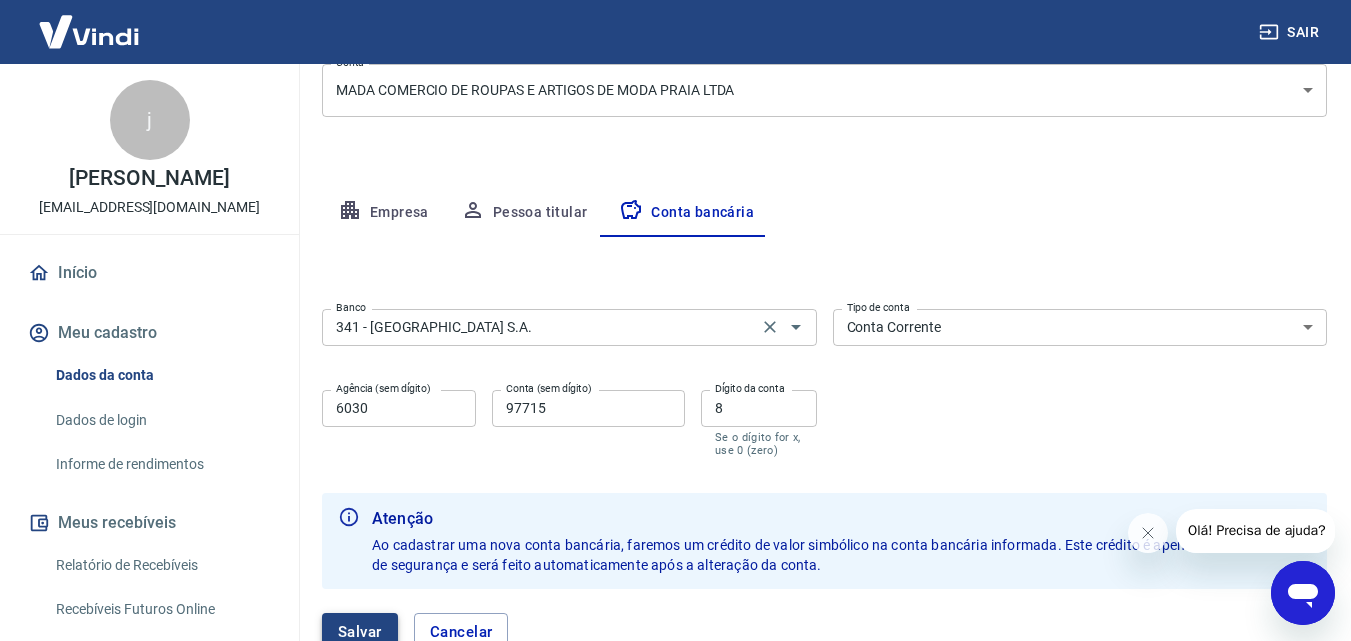 click on "Salvar" at bounding box center (360, 632) 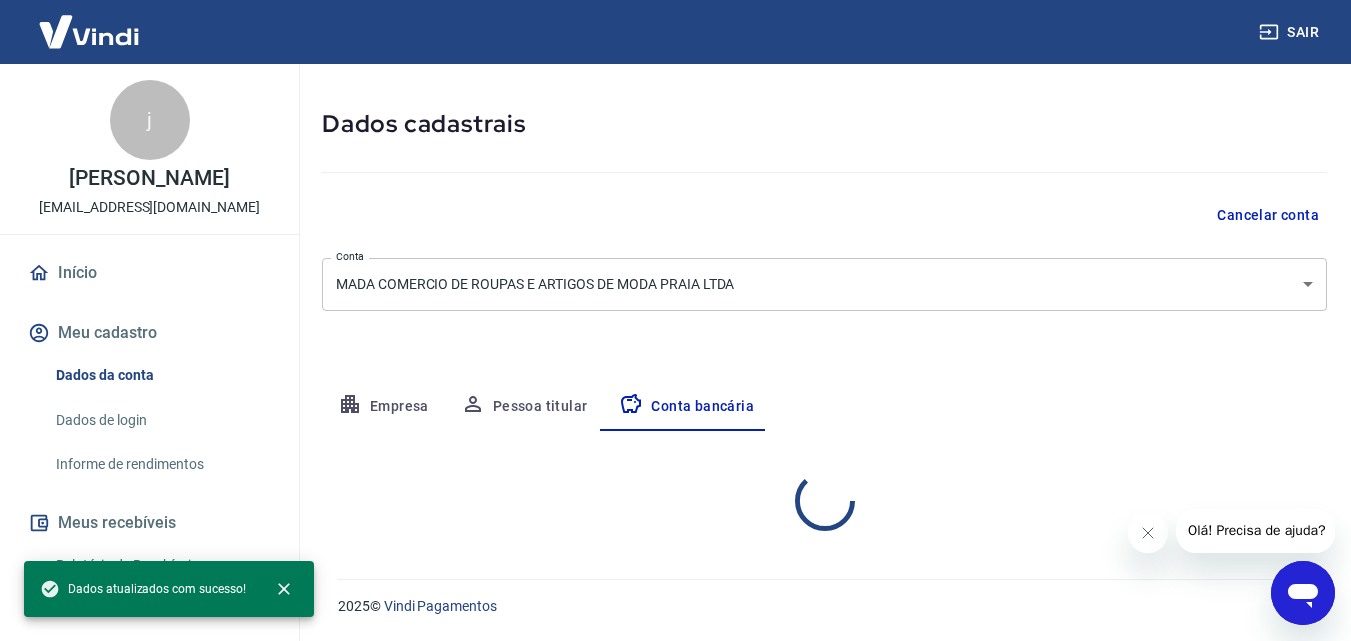 scroll, scrollTop: 270, scrollLeft: 0, axis: vertical 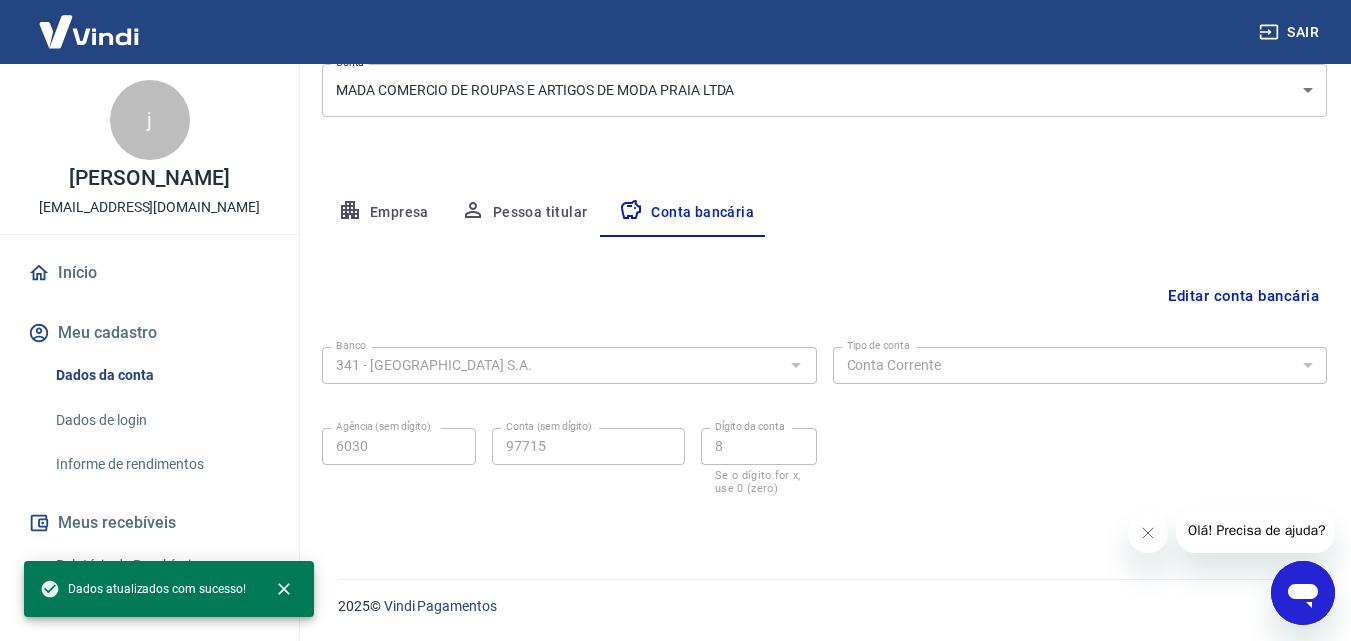 drag, startPoint x: 1343, startPoint y: 299, endPoint x: 1365, endPoint y: 313, distance: 26.076809 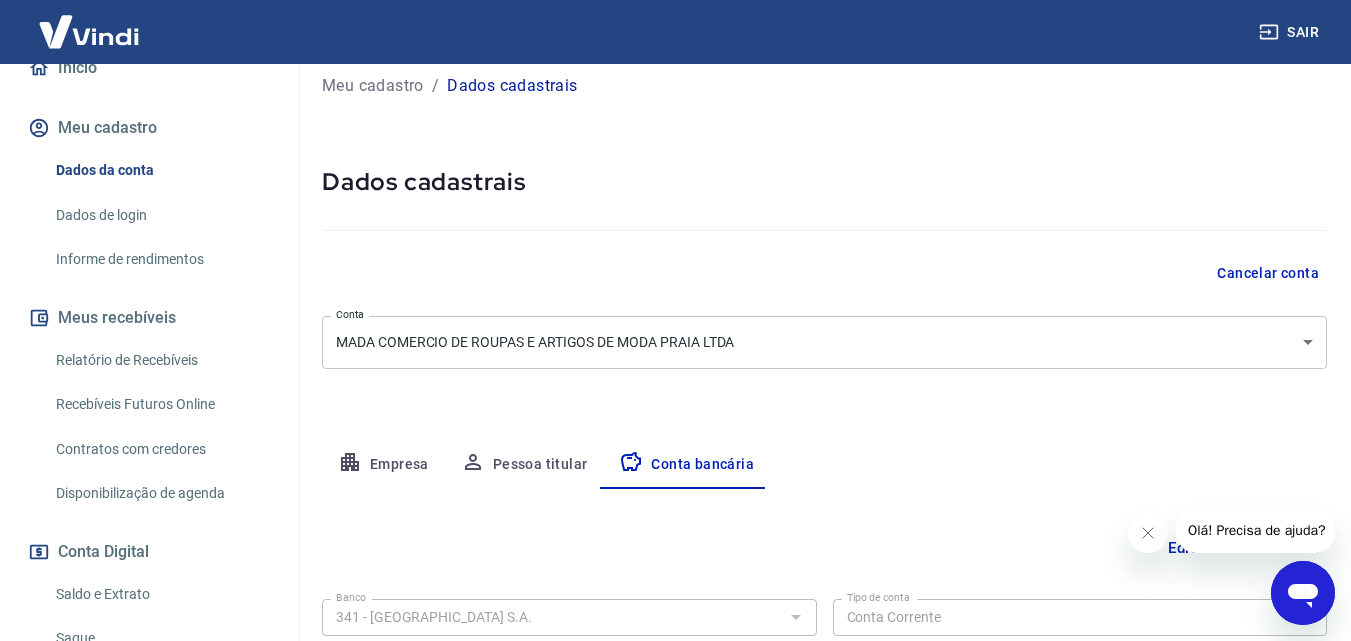 scroll, scrollTop: 277, scrollLeft: 0, axis: vertical 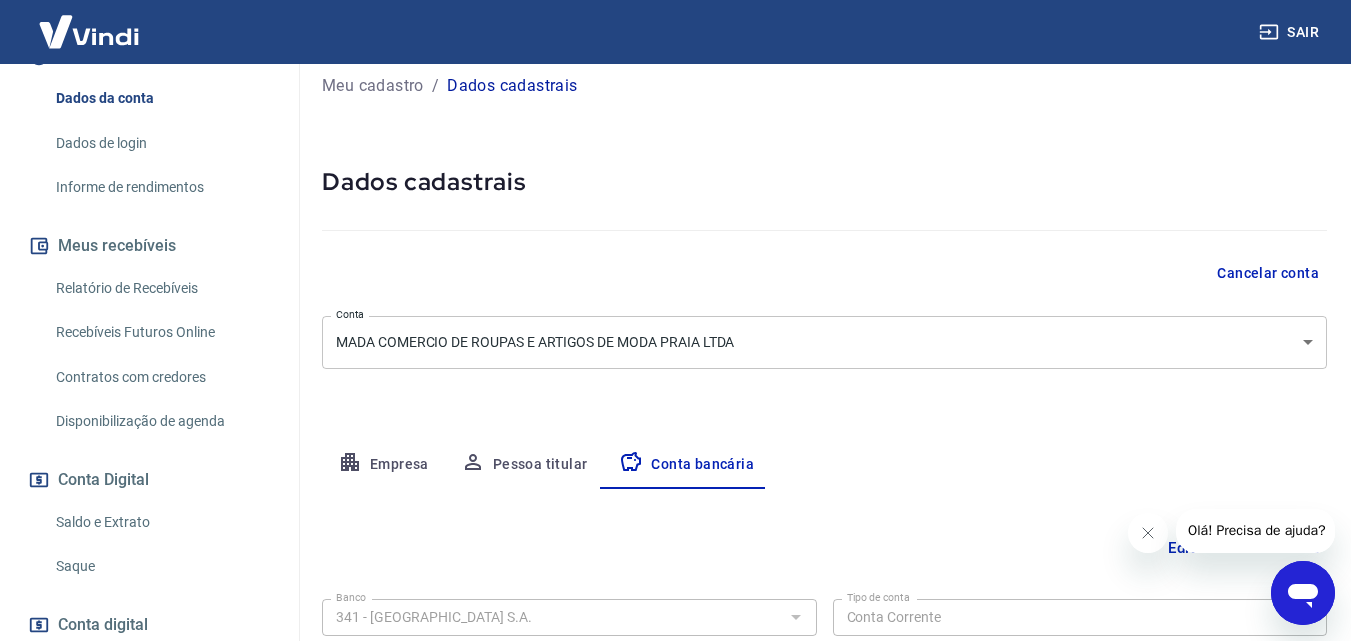 click on "Saque" at bounding box center (161, 566) 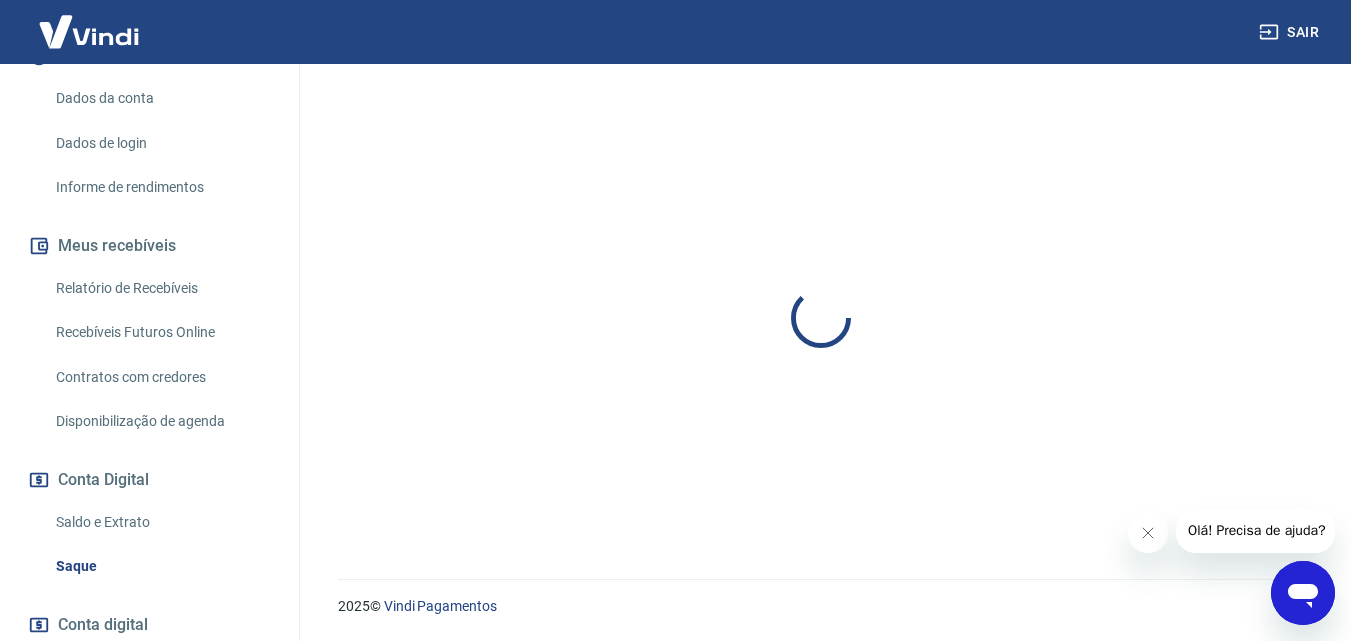 scroll, scrollTop: 0, scrollLeft: 0, axis: both 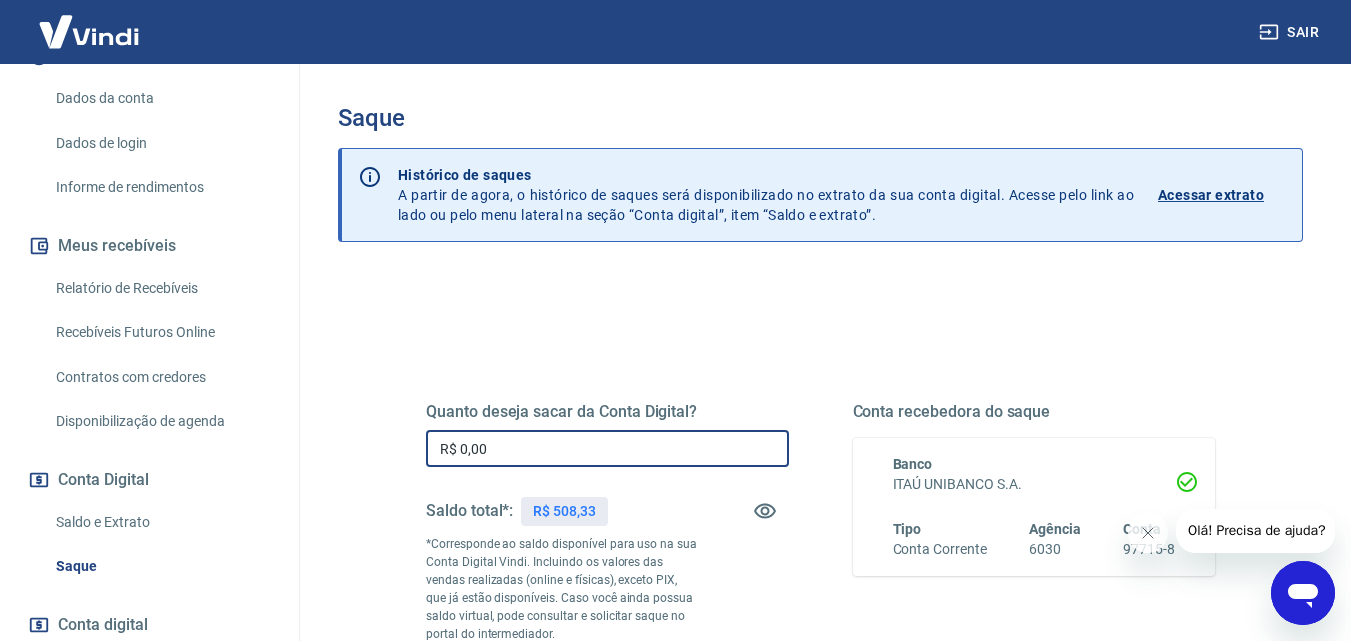 click on "R$ 0,00" at bounding box center (607, 448) 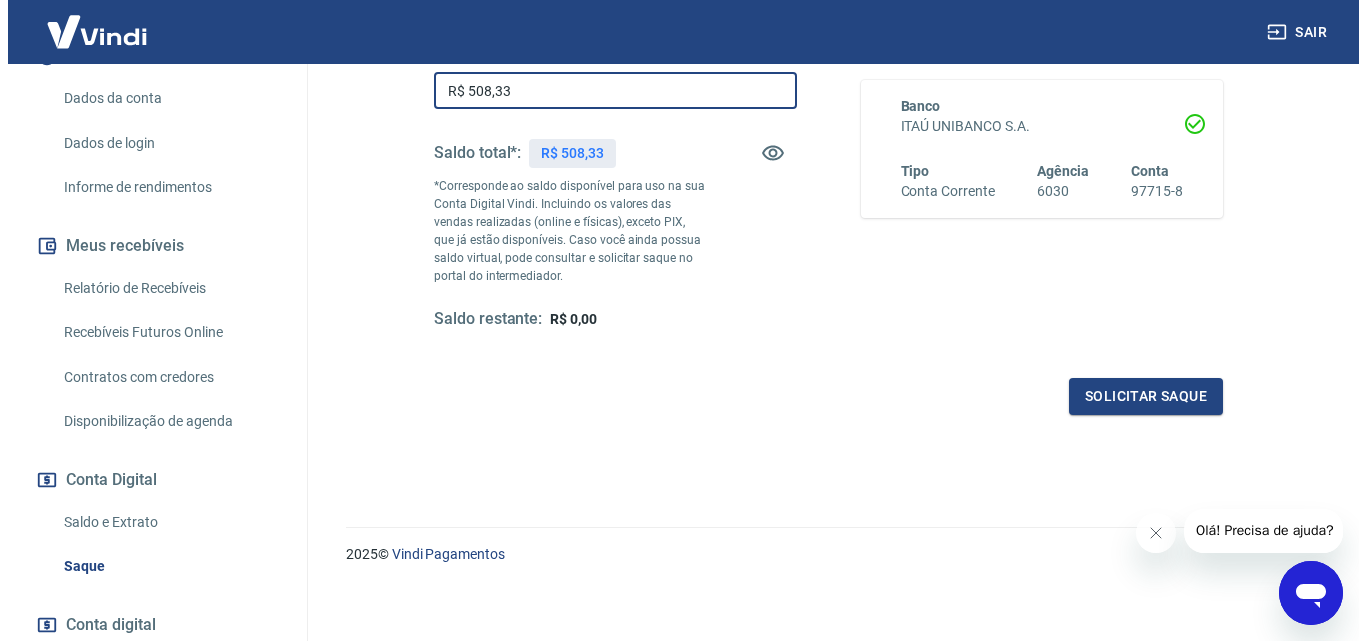 scroll, scrollTop: 366, scrollLeft: 0, axis: vertical 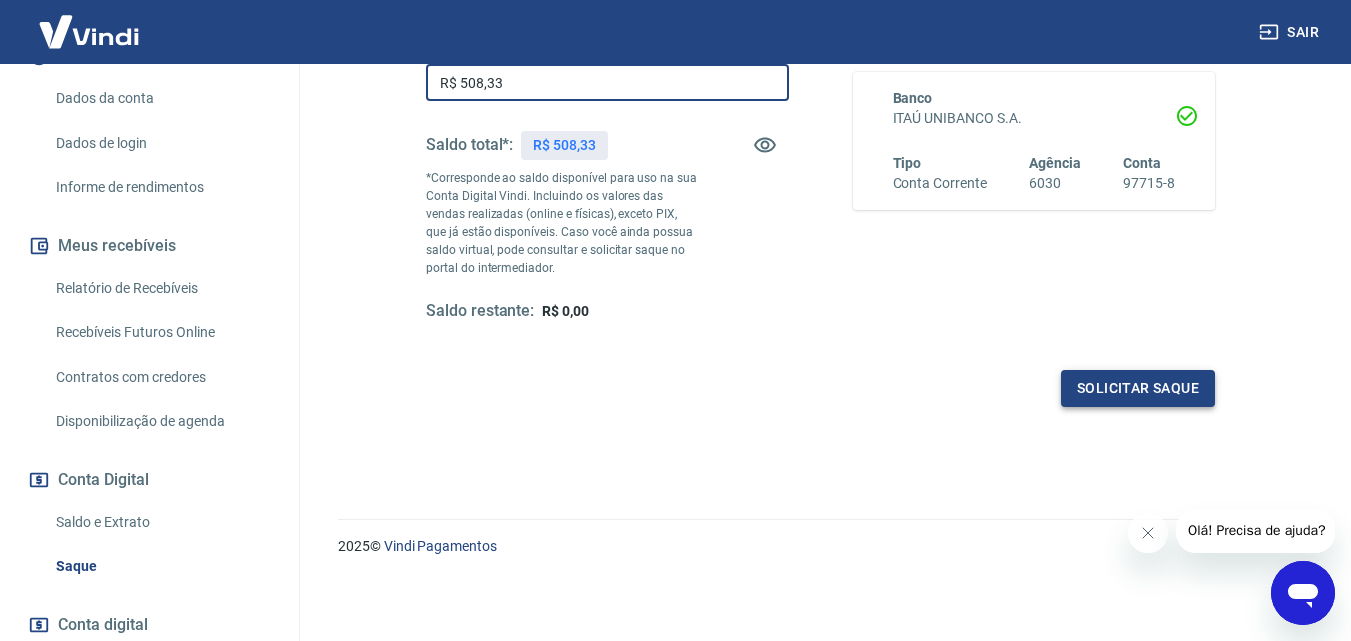 type on "R$ 508,33" 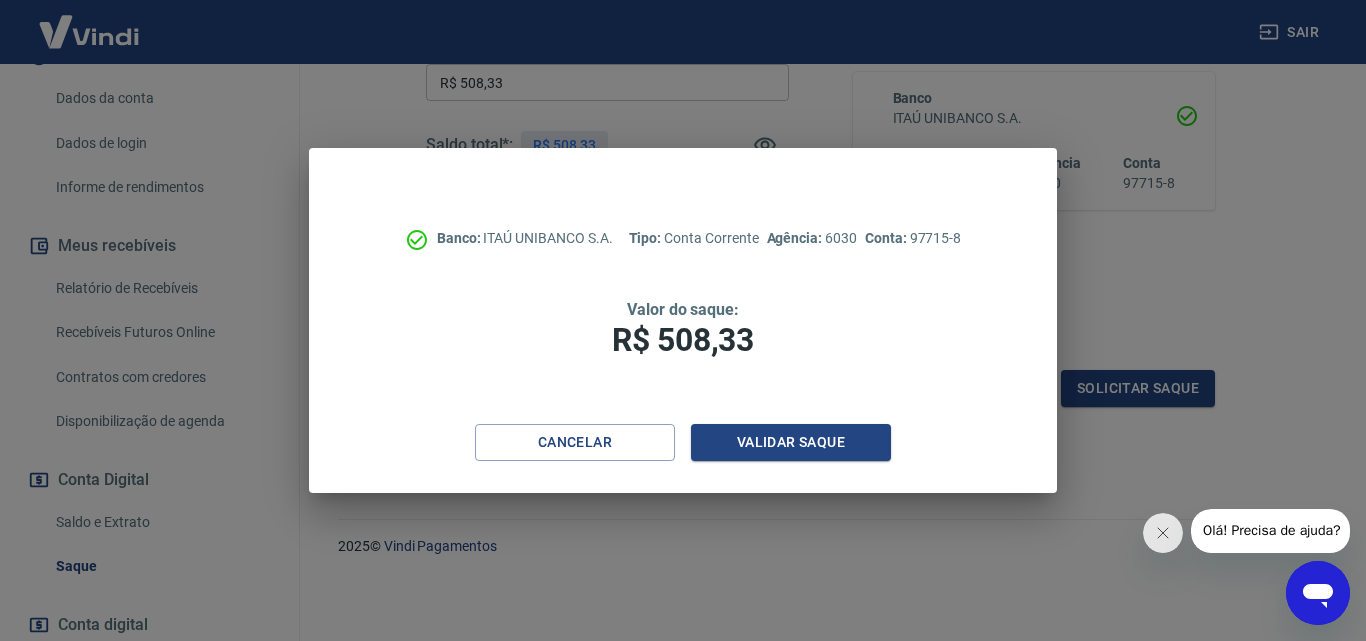 click on "Cancelar Validar saque" at bounding box center (683, 458) 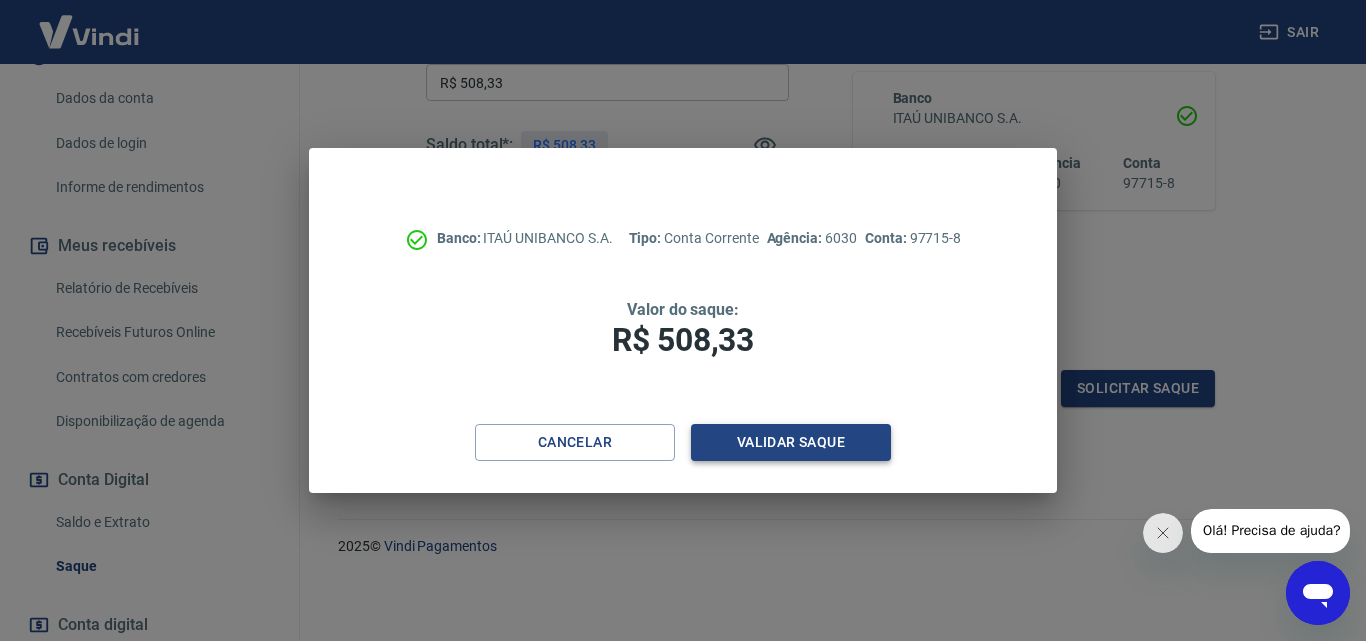 click on "Validar saque" at bounding box center (791, 442) 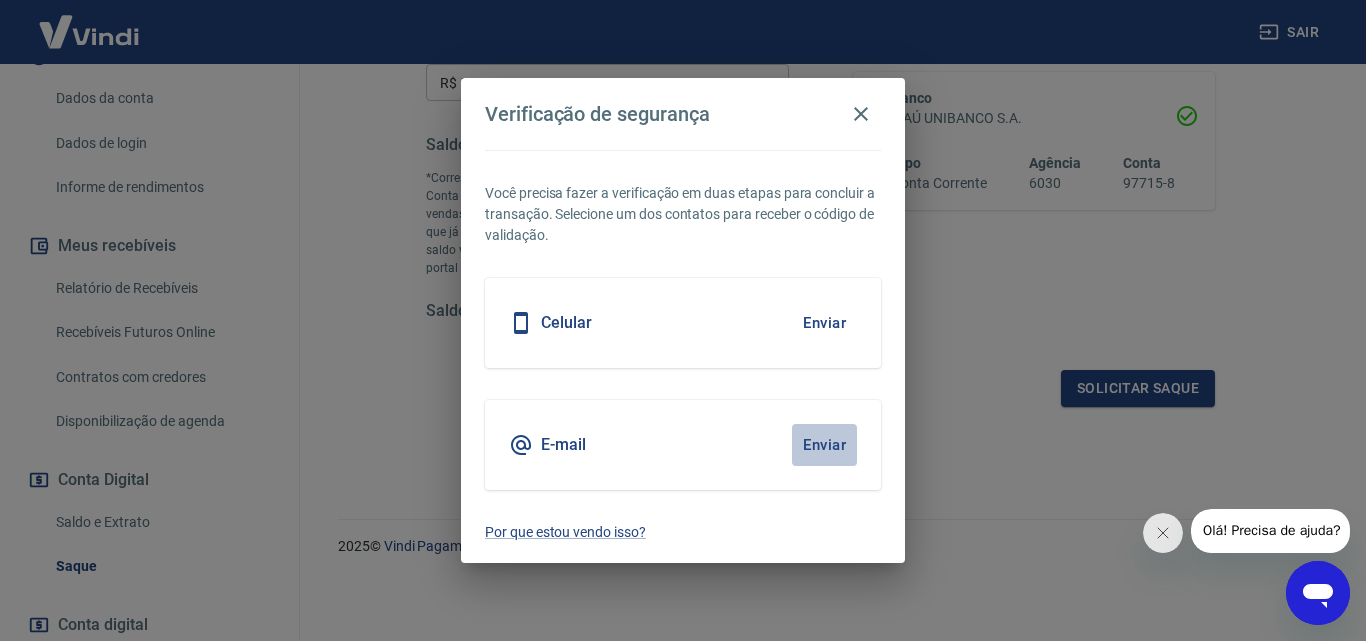 click on "Enviar" at bounding box center [824, 445] 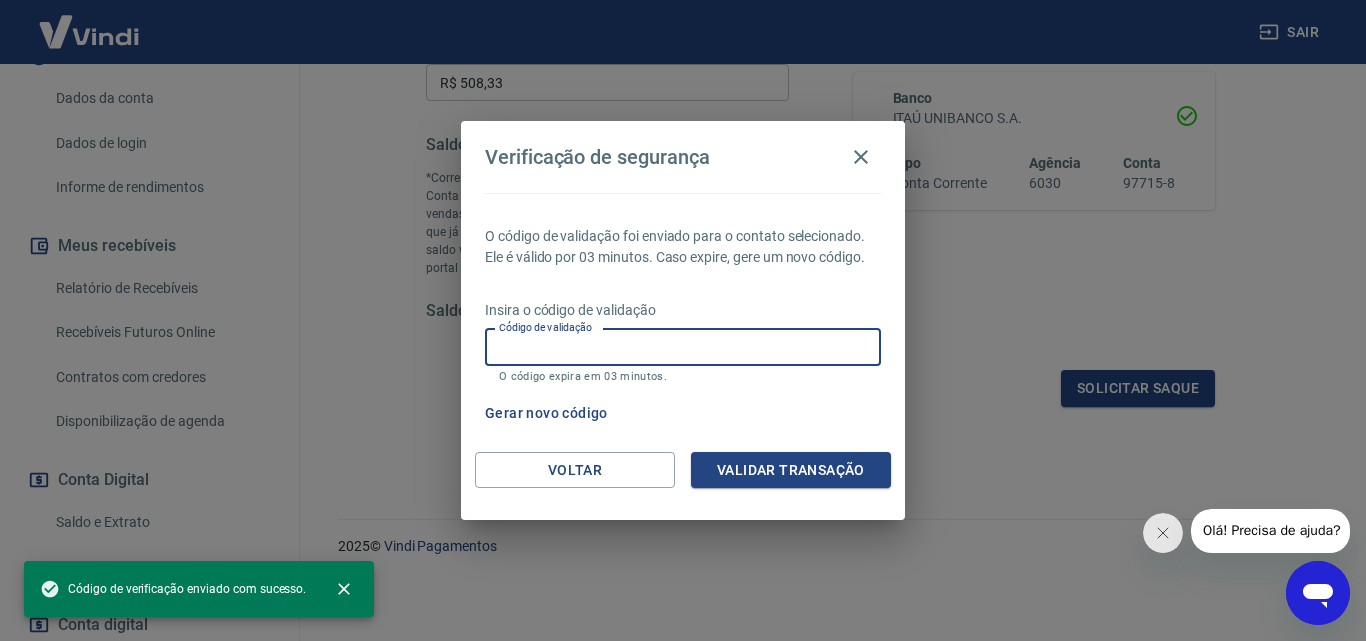 click on "Código de validação" at bounding box center [683, 347] 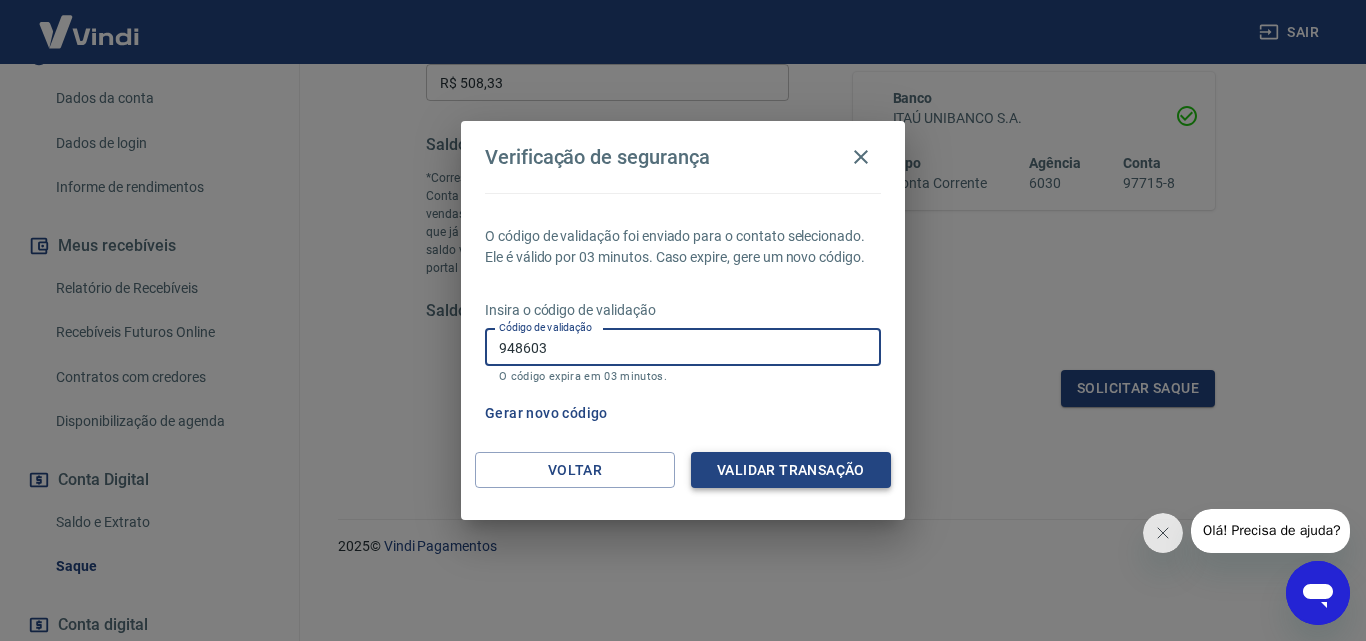 type on "948603" 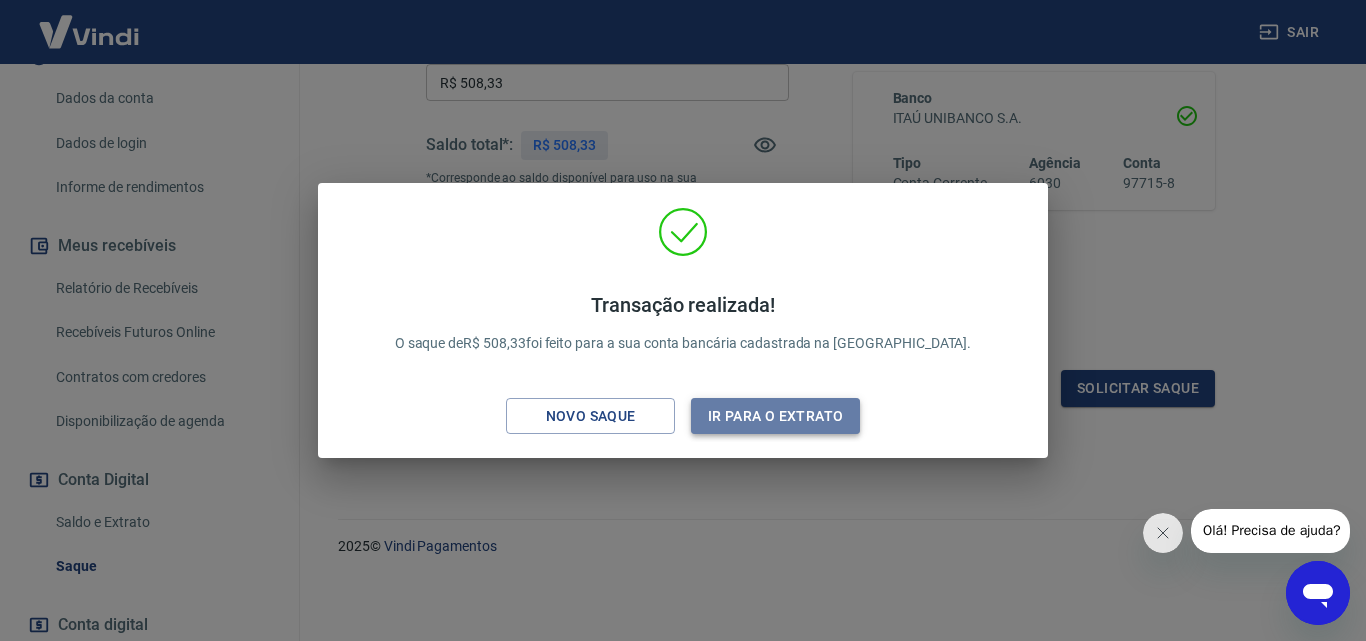 click on "Ir para o extrato" at bounding box center (775, 416) 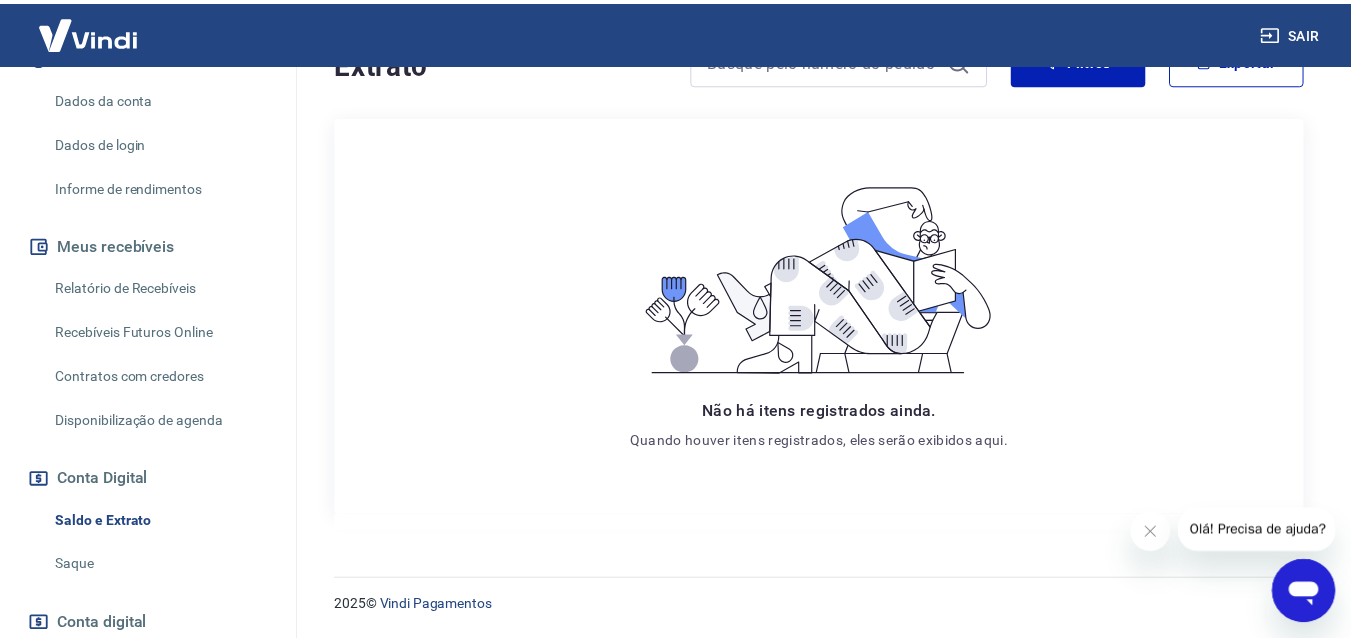 scroll, scrollTop: 0, scrollLeft: 0, axis: both 